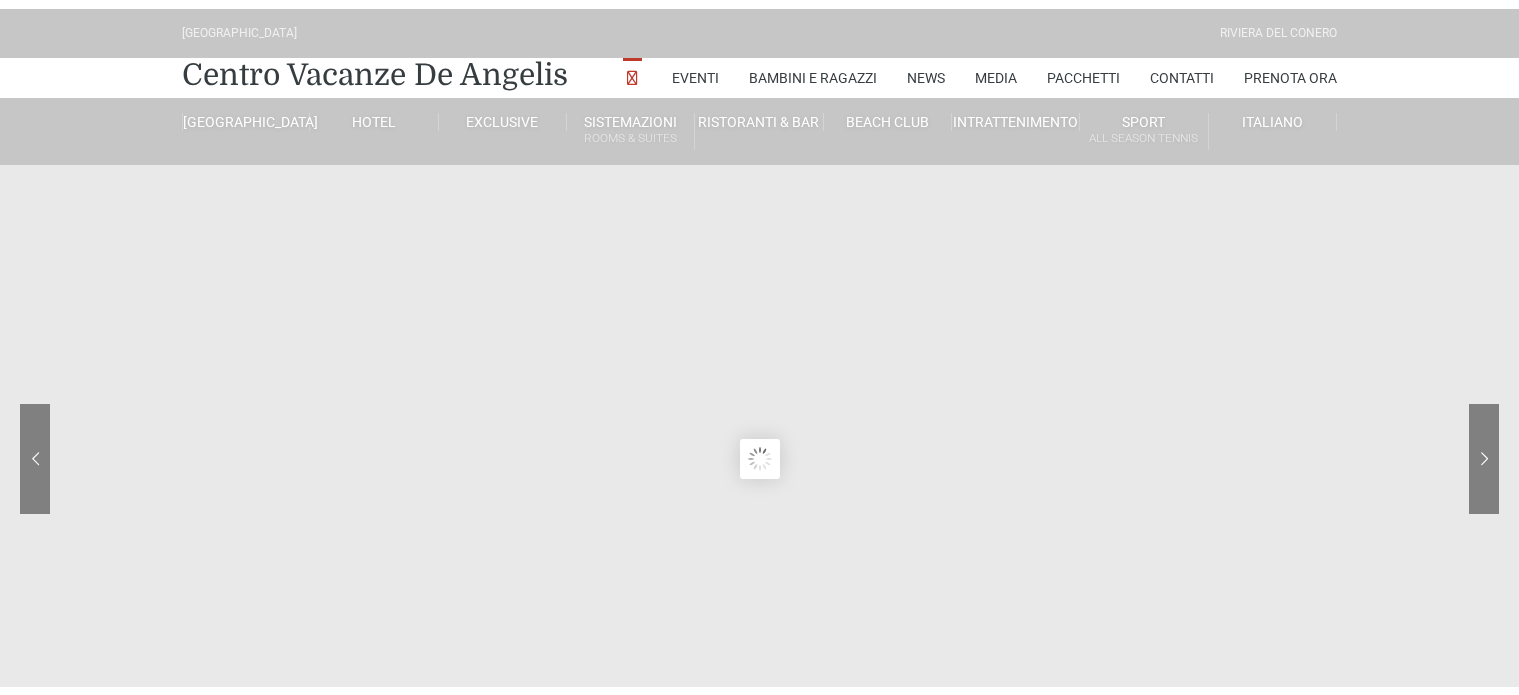 scroll, scrollTop: 0, scrollLeft: 0, axis: both 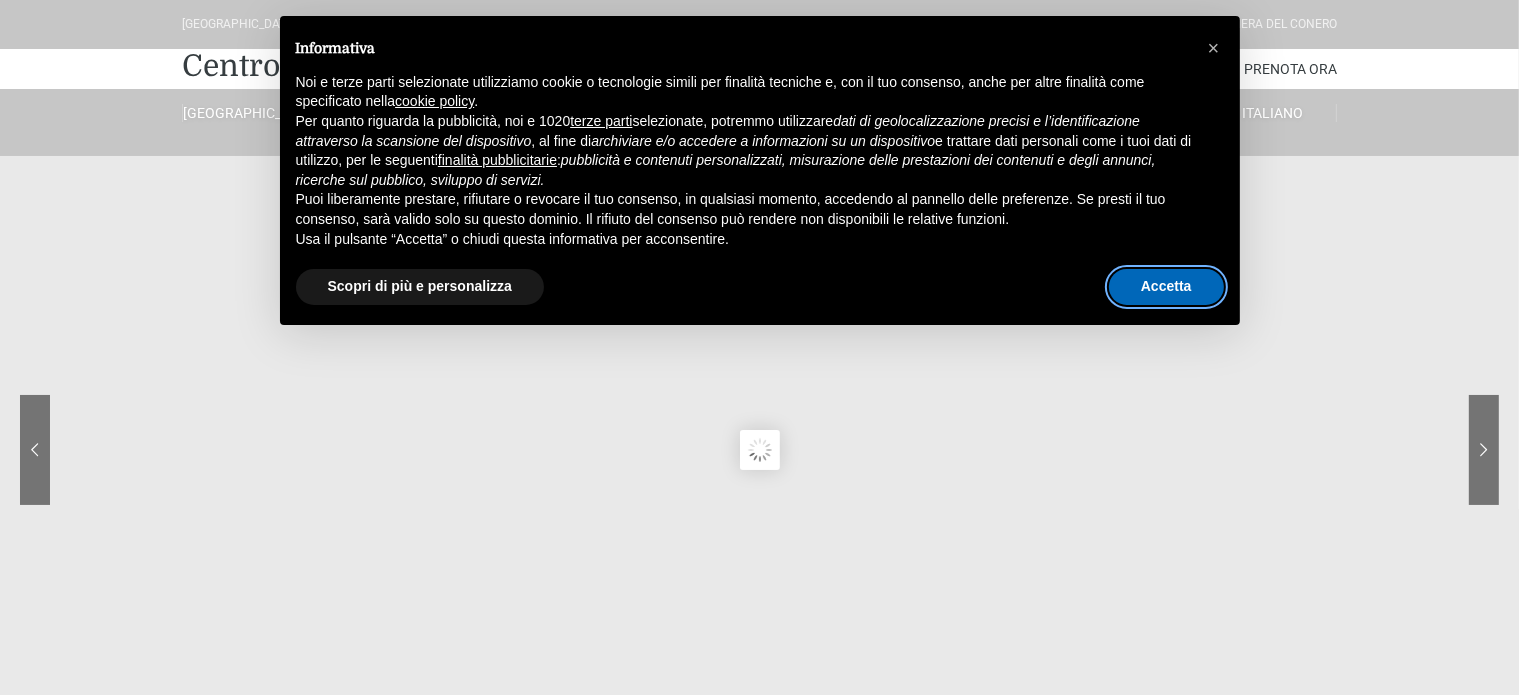 click on "Accetta" at bounding box center (1166, 287) 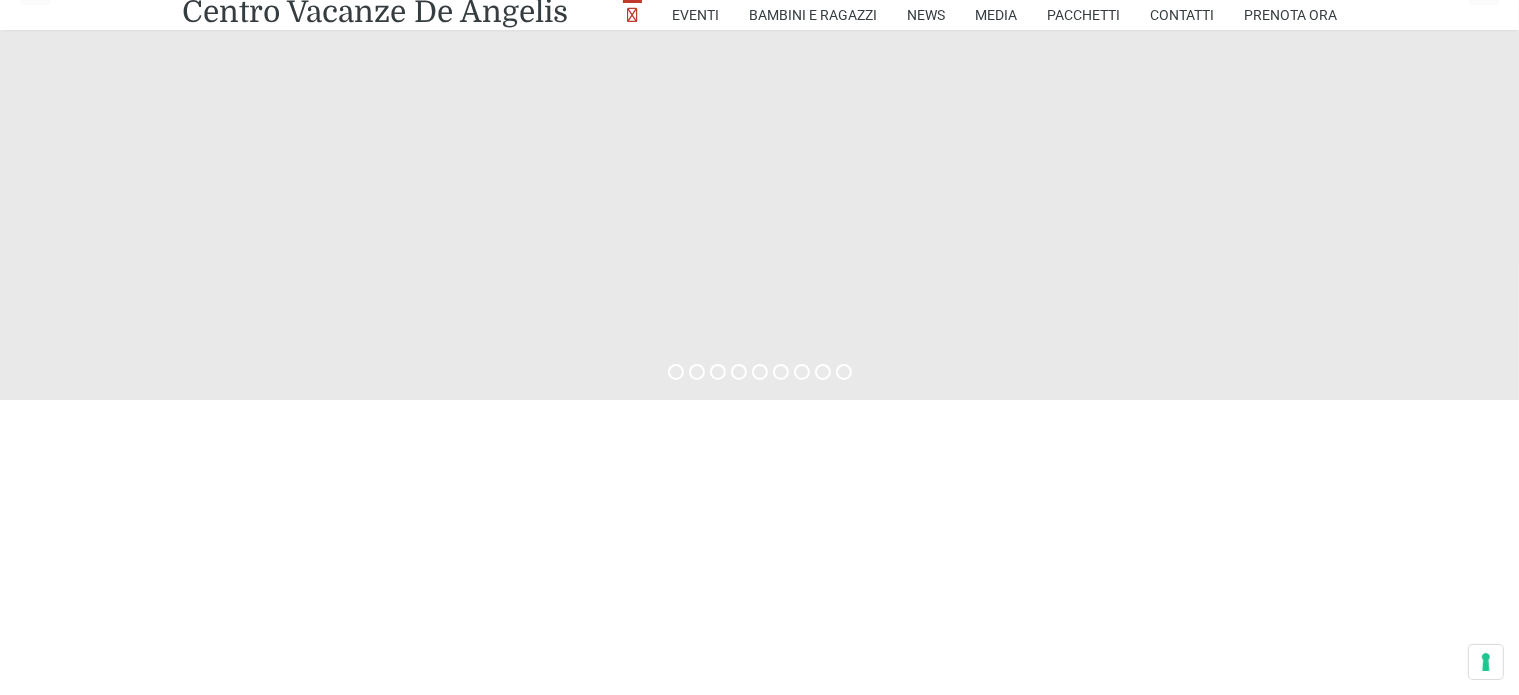 scroll, scrollTop: 379, scrollLeft: 0, axis: vertical 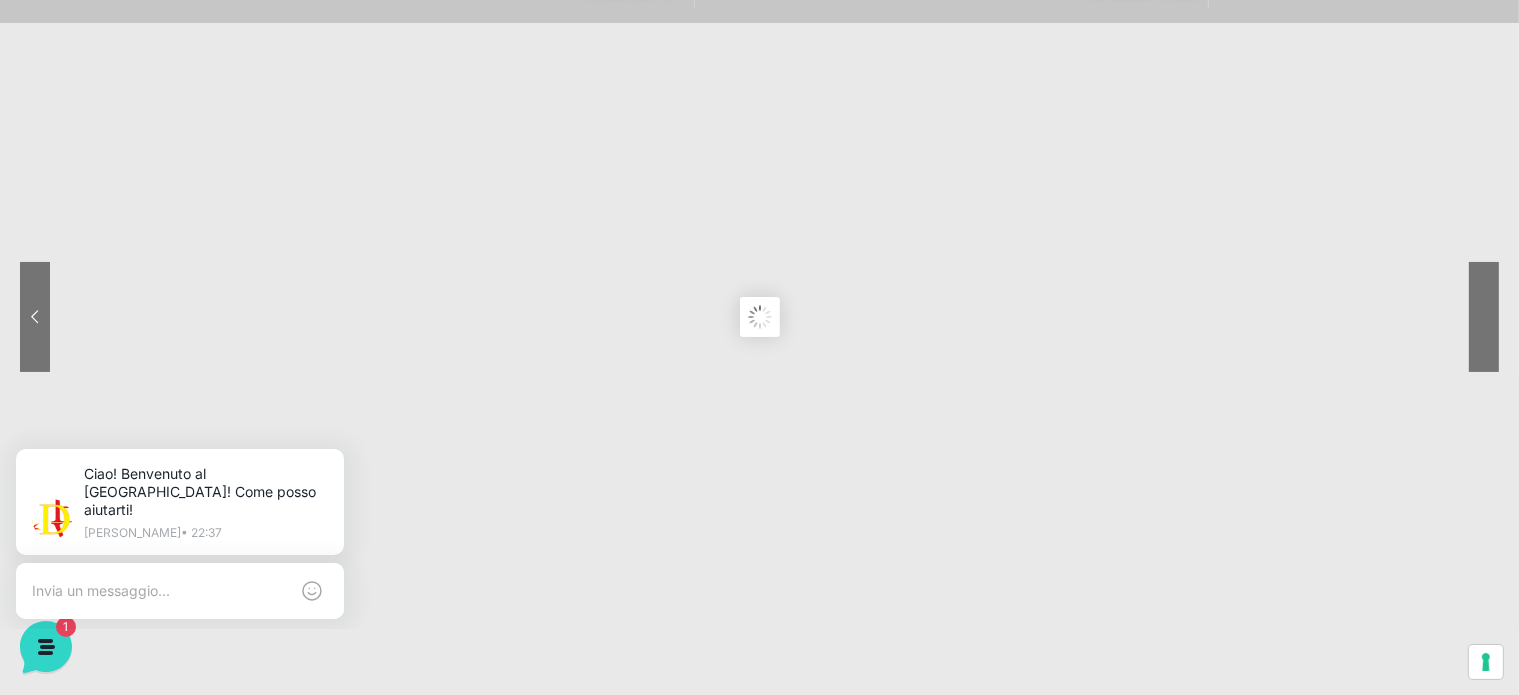 click 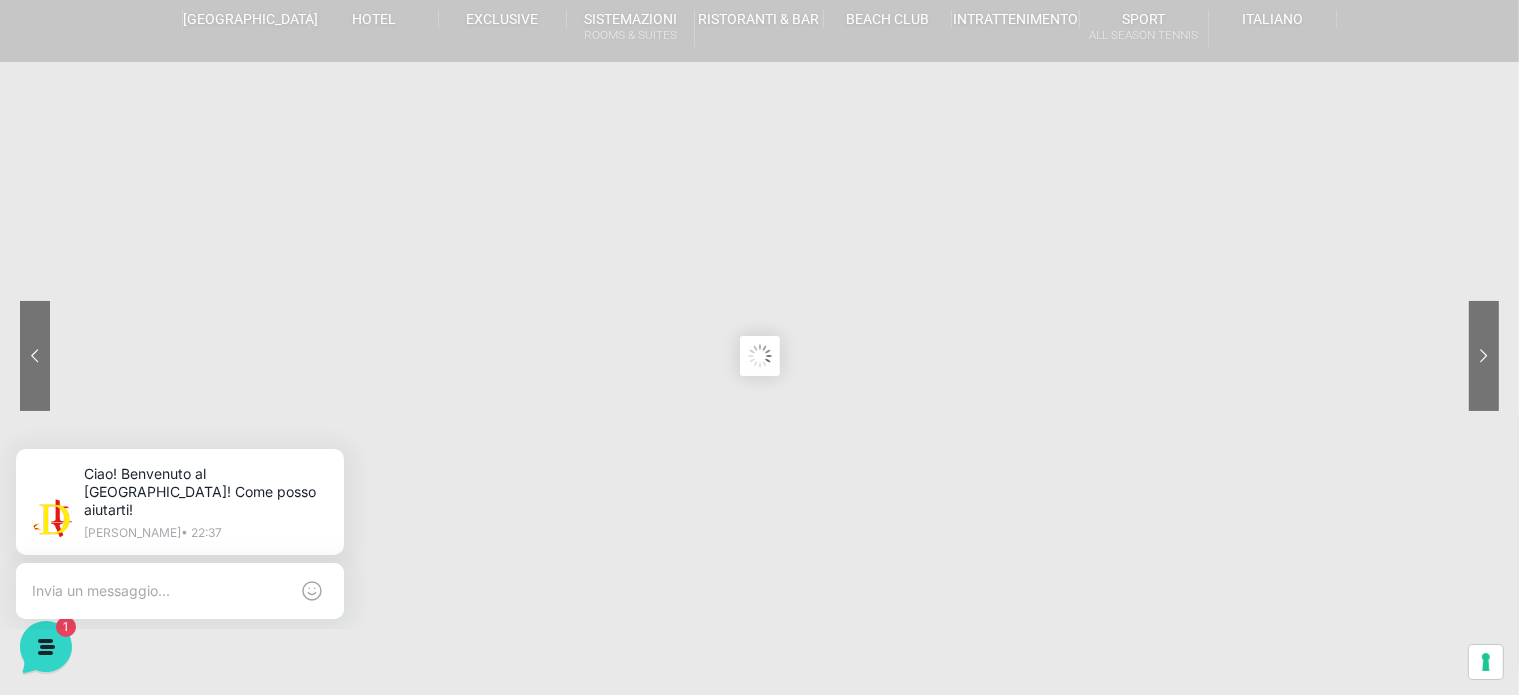 scroll, scrollTop: 0, scrollLeft: 0, axis: both 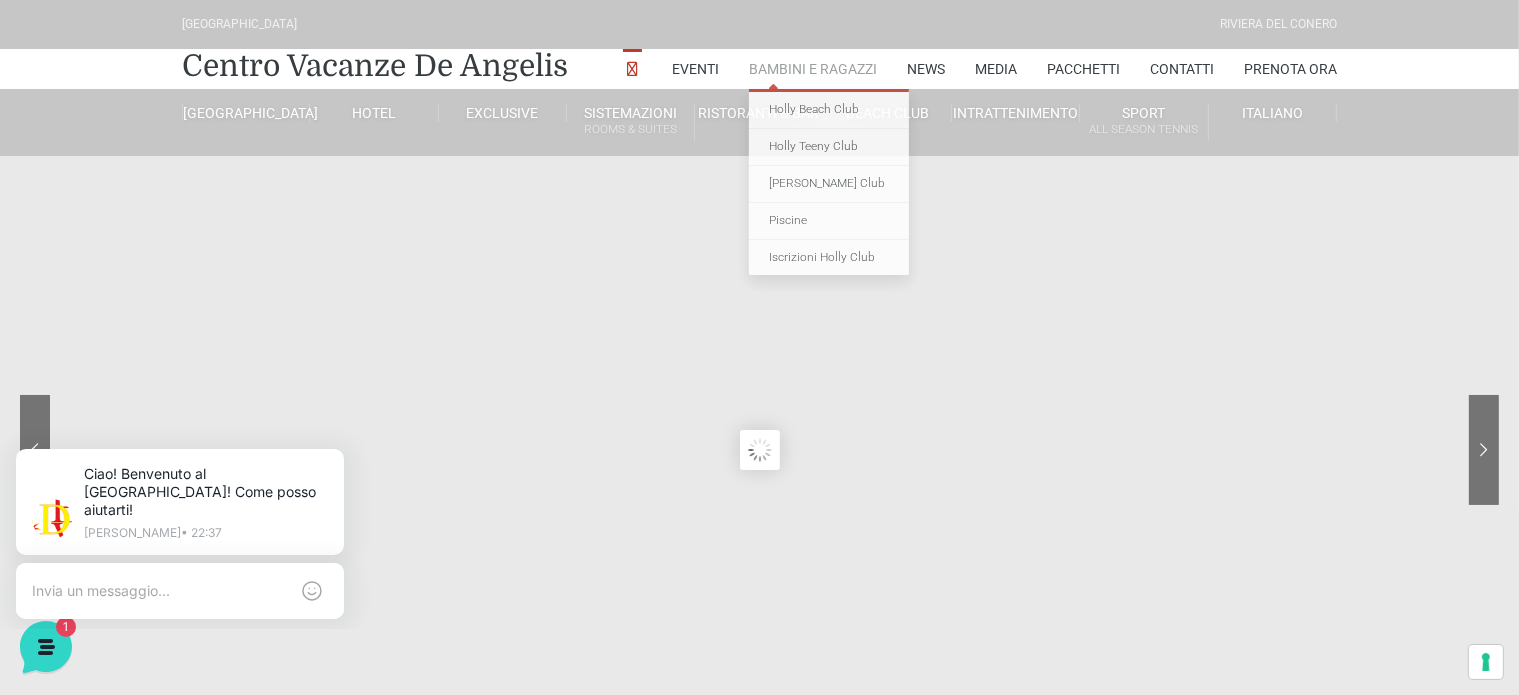 click on "Bambini e Ragazzi" at bounding box center [813, 69] 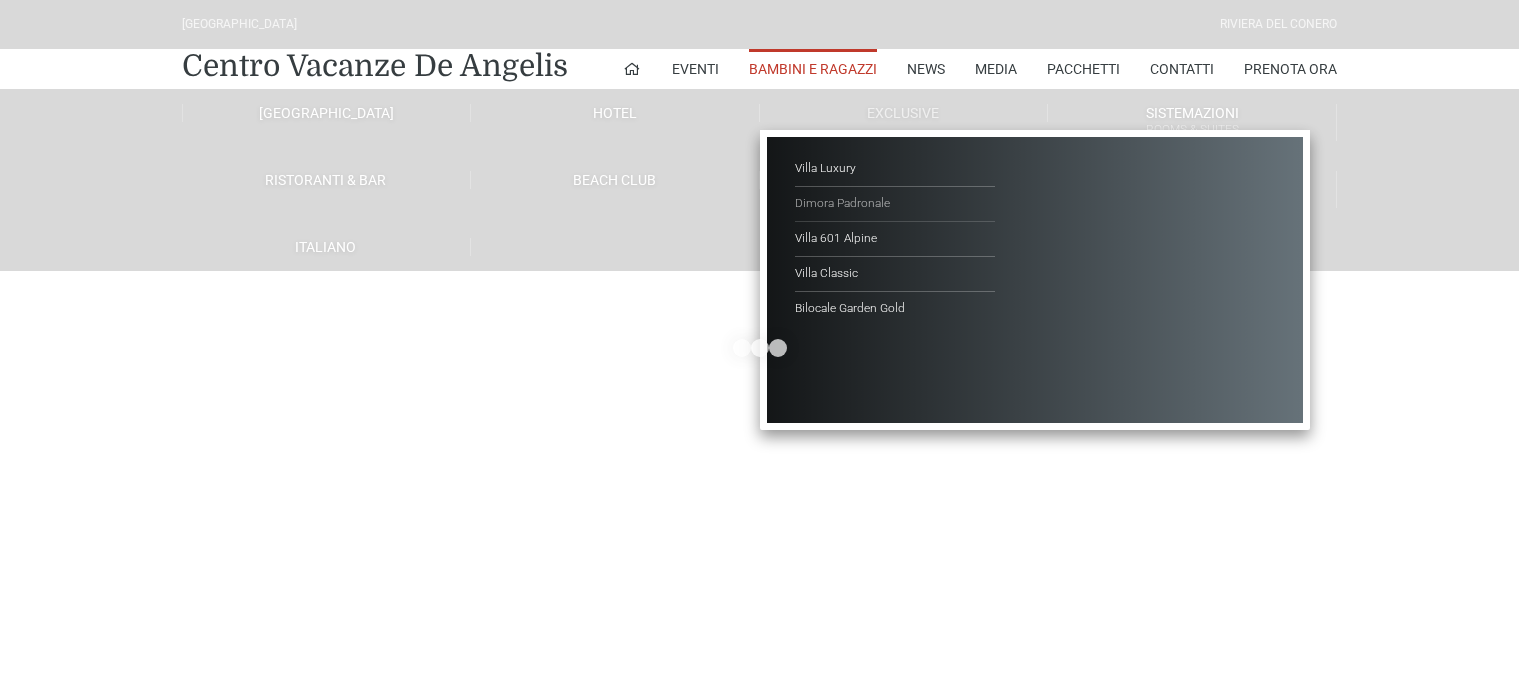 scroll, scrollTop: 0, scrollLeft: 0, axis: both 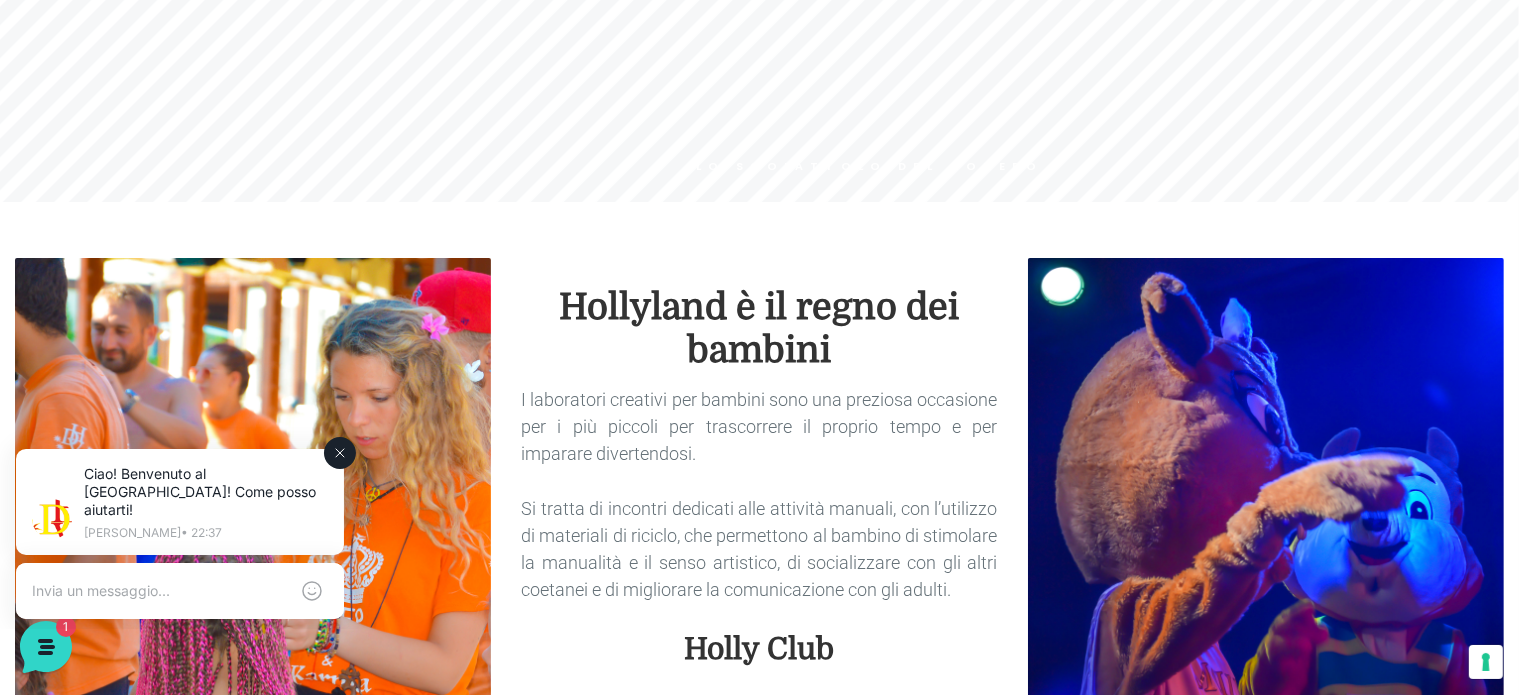 click 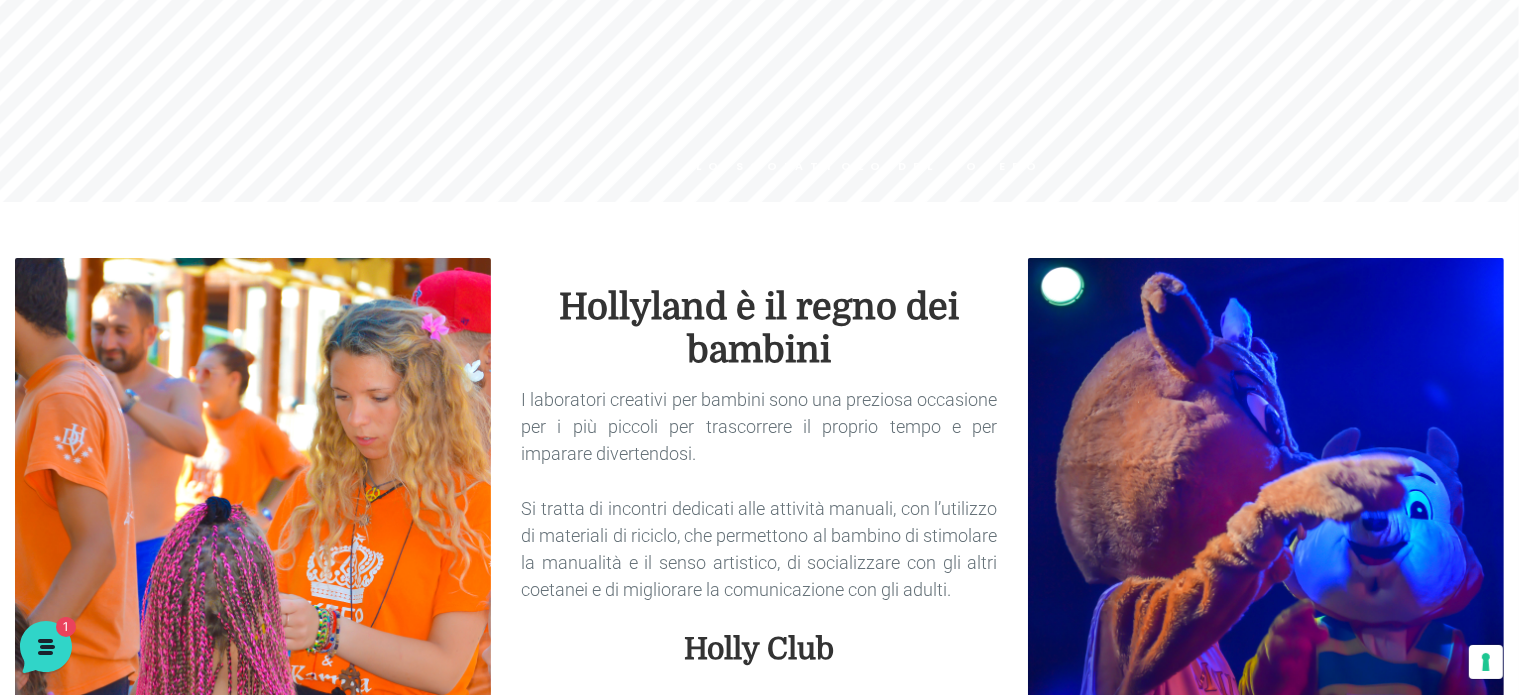 scroll, scrollTop: 0, scrollLeft: 0, axis: both 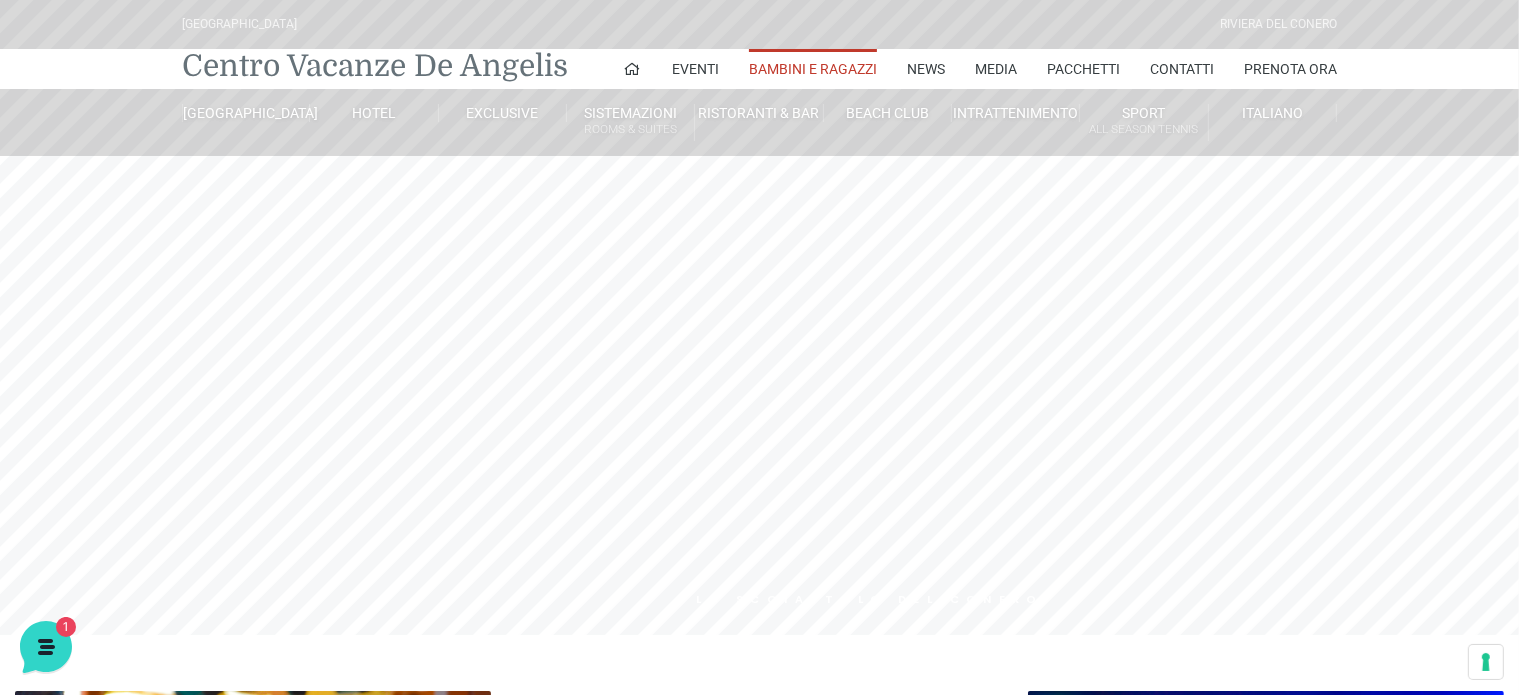click on "Centro Vacanze De Angelis" at bounding box center [375, 66] 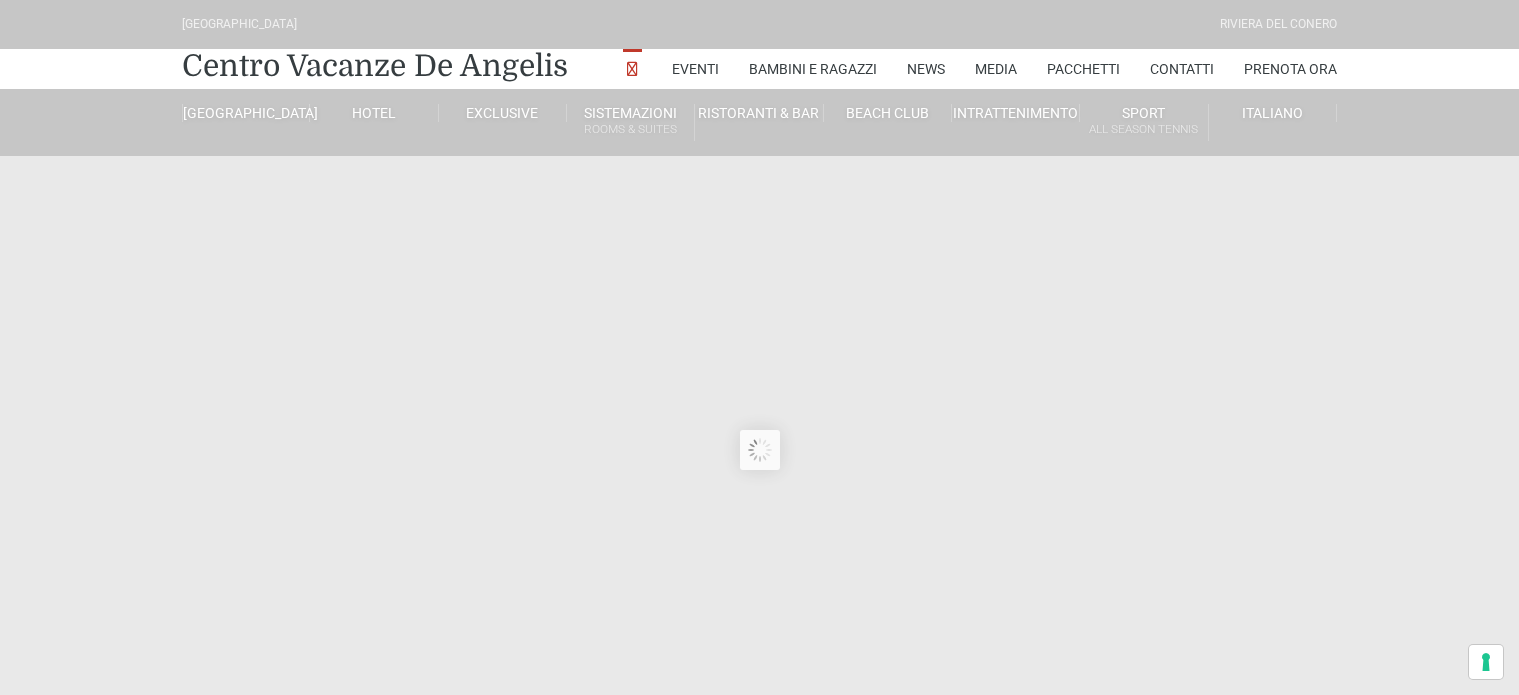 scroll, scrollTop: 0, scrollLeft: 0, axis: both 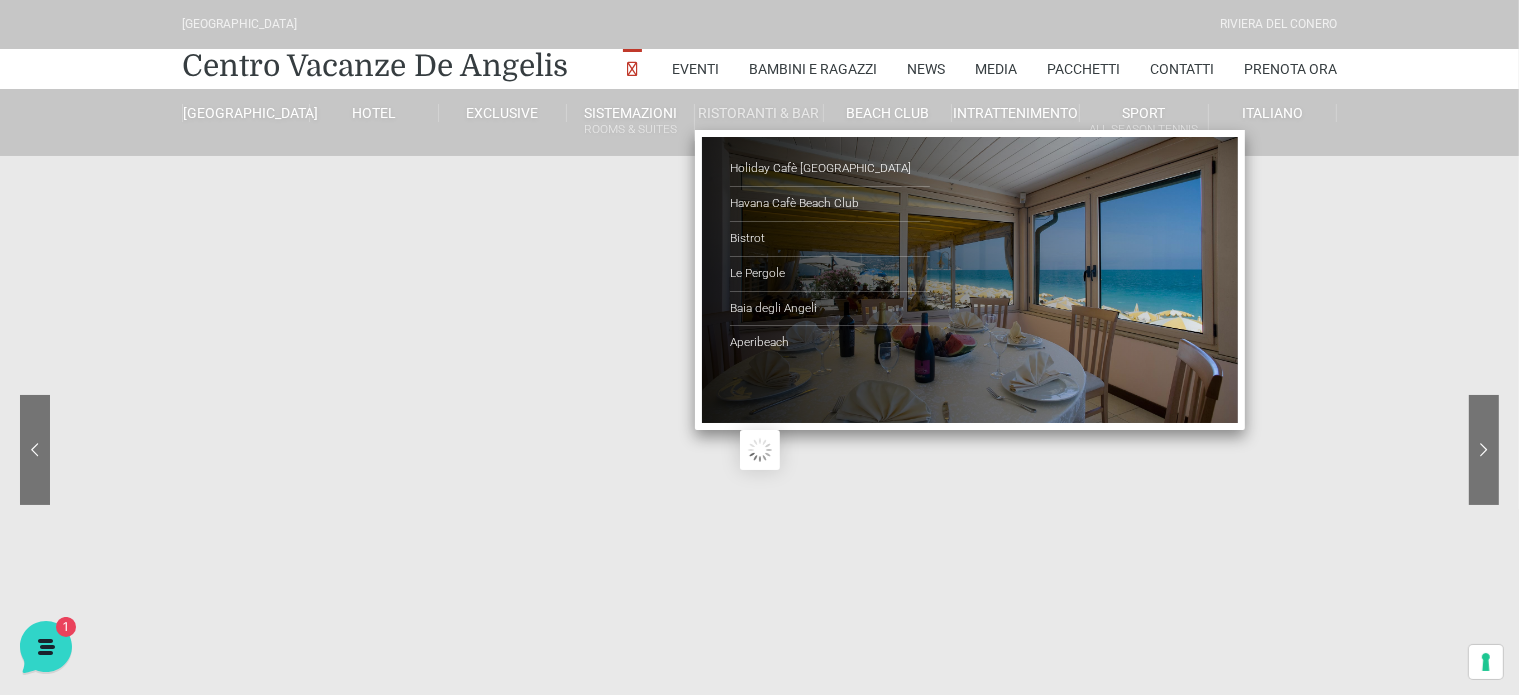 click on "Holiday Cafè [GEOGRAPHIC_DATA]
[GEOGRAPHIC_DATA] Cafè Beach Club
Bistrot
Le Pergole
Baia degli Angeli
Aperibeach" at bounding box center (970, 280) 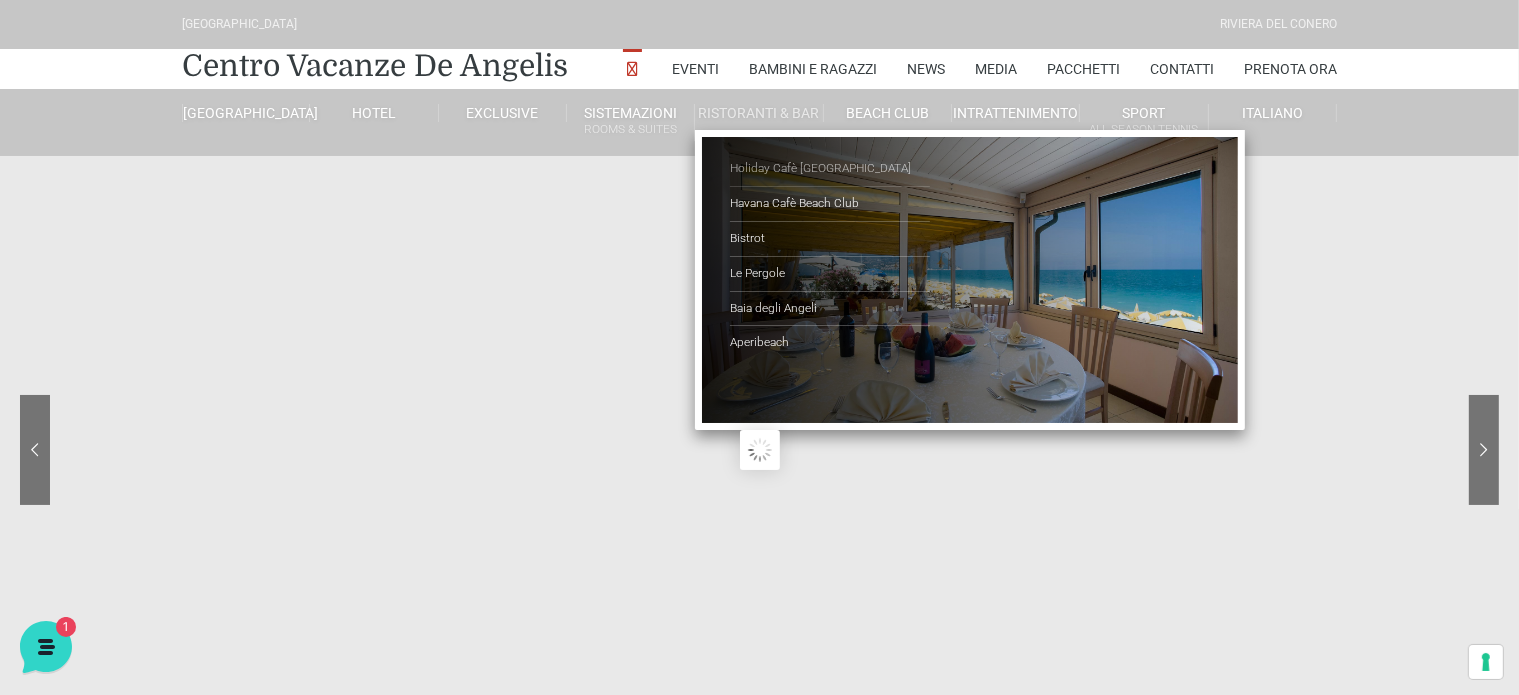 click on "Holiday Cafè [GEOGRAPHIC_DATA]" at bounding box center (830, 169) 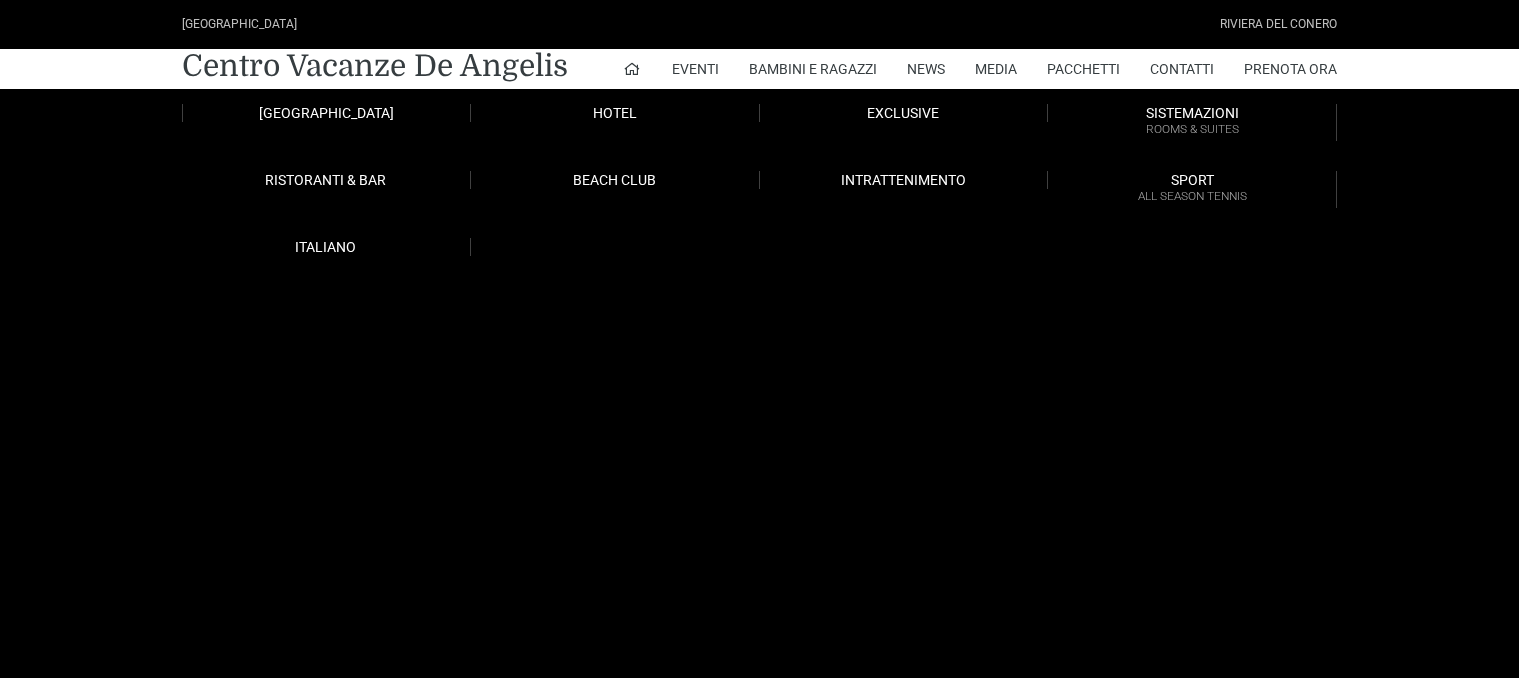 scroll, scrollTop: 0, scrollLeft: 0, axis: both 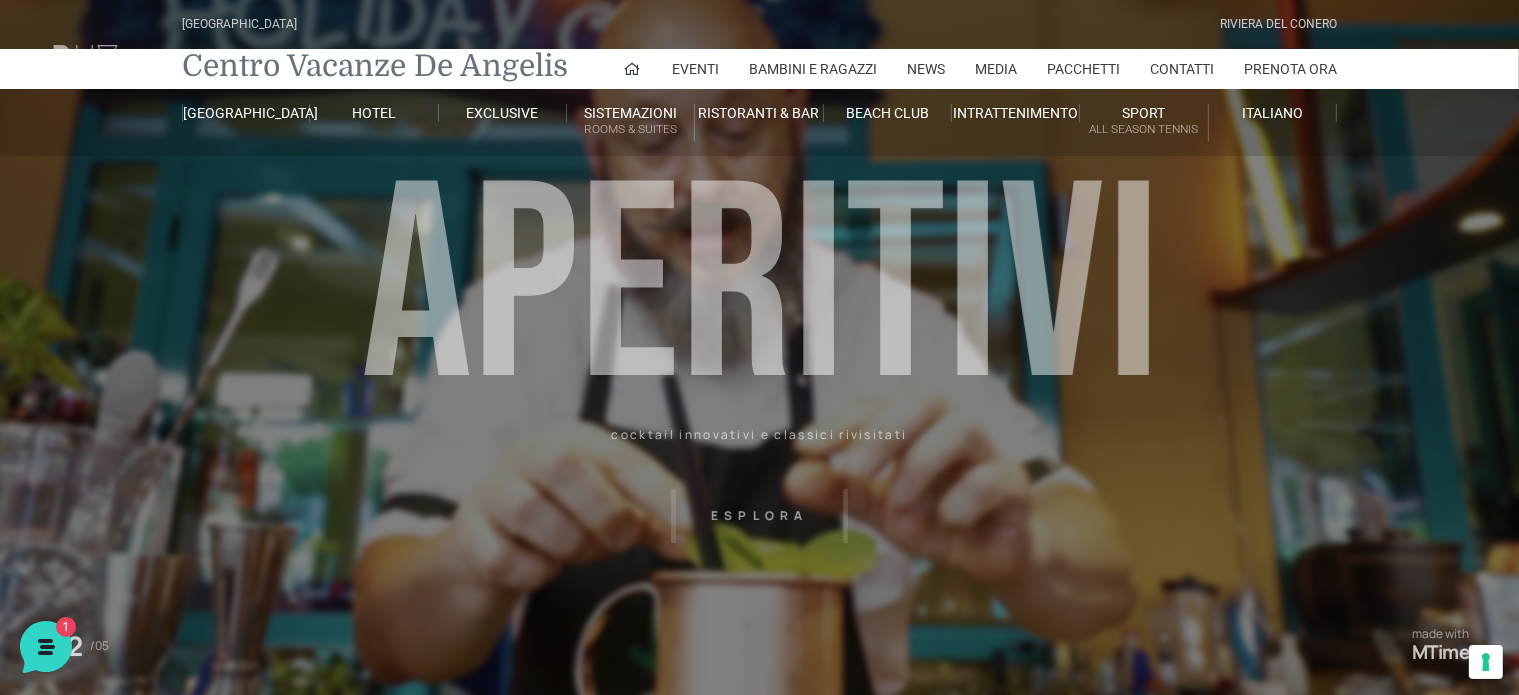 click on "Centro Vacanze De Angelis" at bounding box center (375, 66) 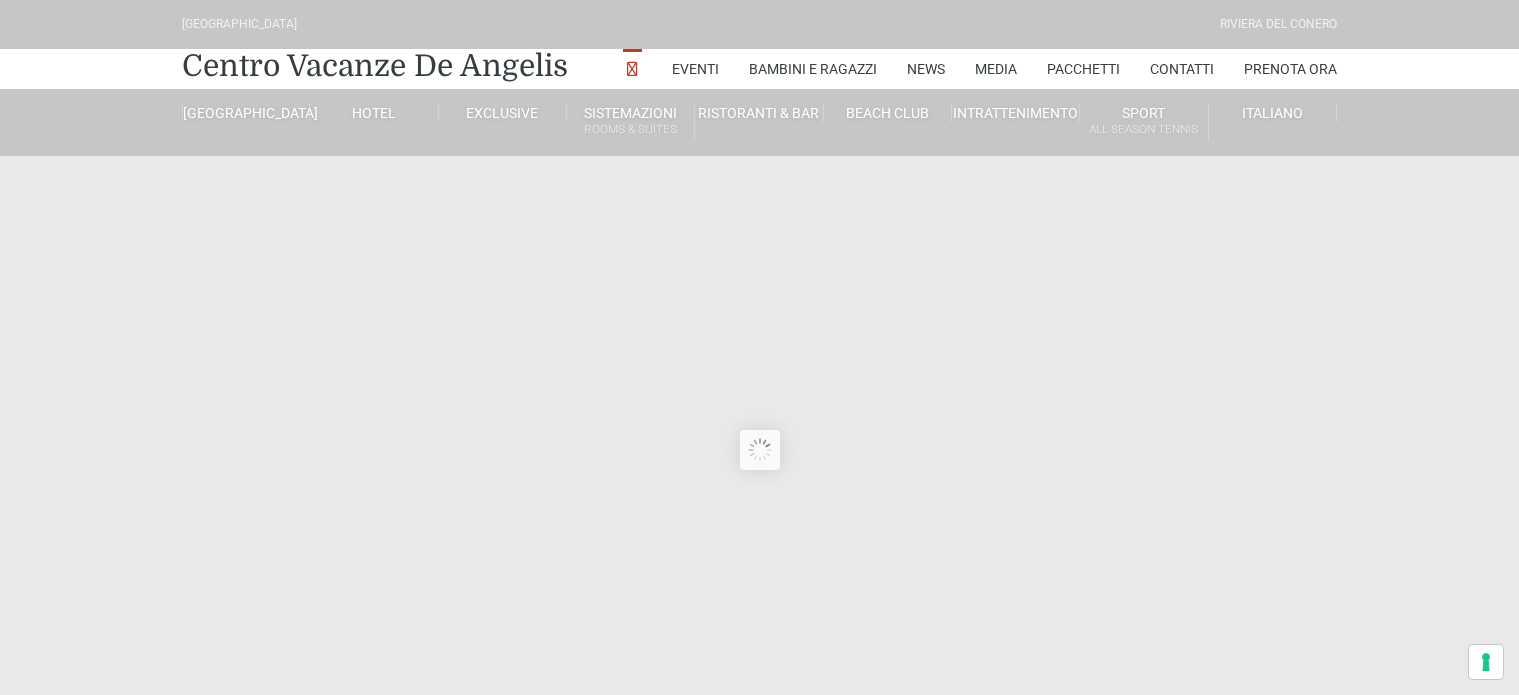 scroll, scrollTop: 0, scrollLeft: 0, axis: both 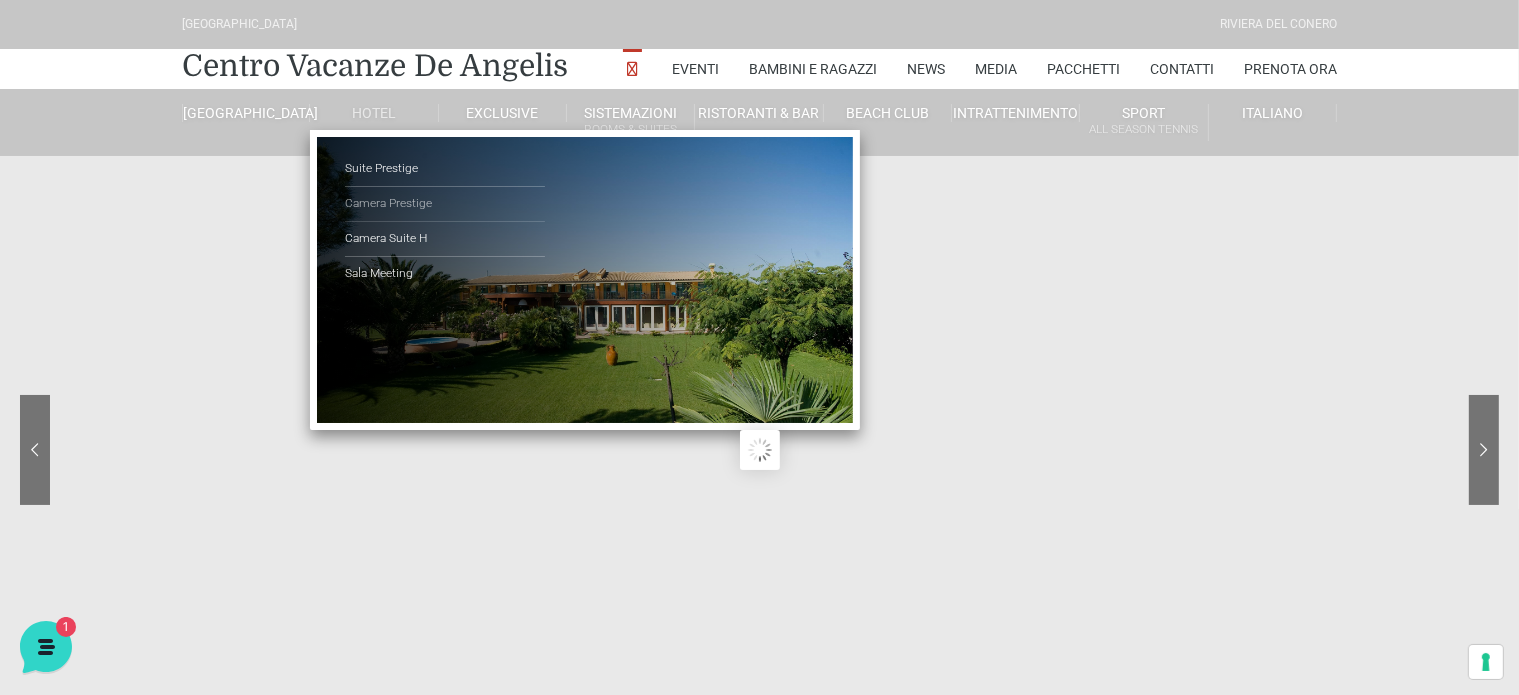 click on "Camera Prestige" at bounding box center [445, 204] 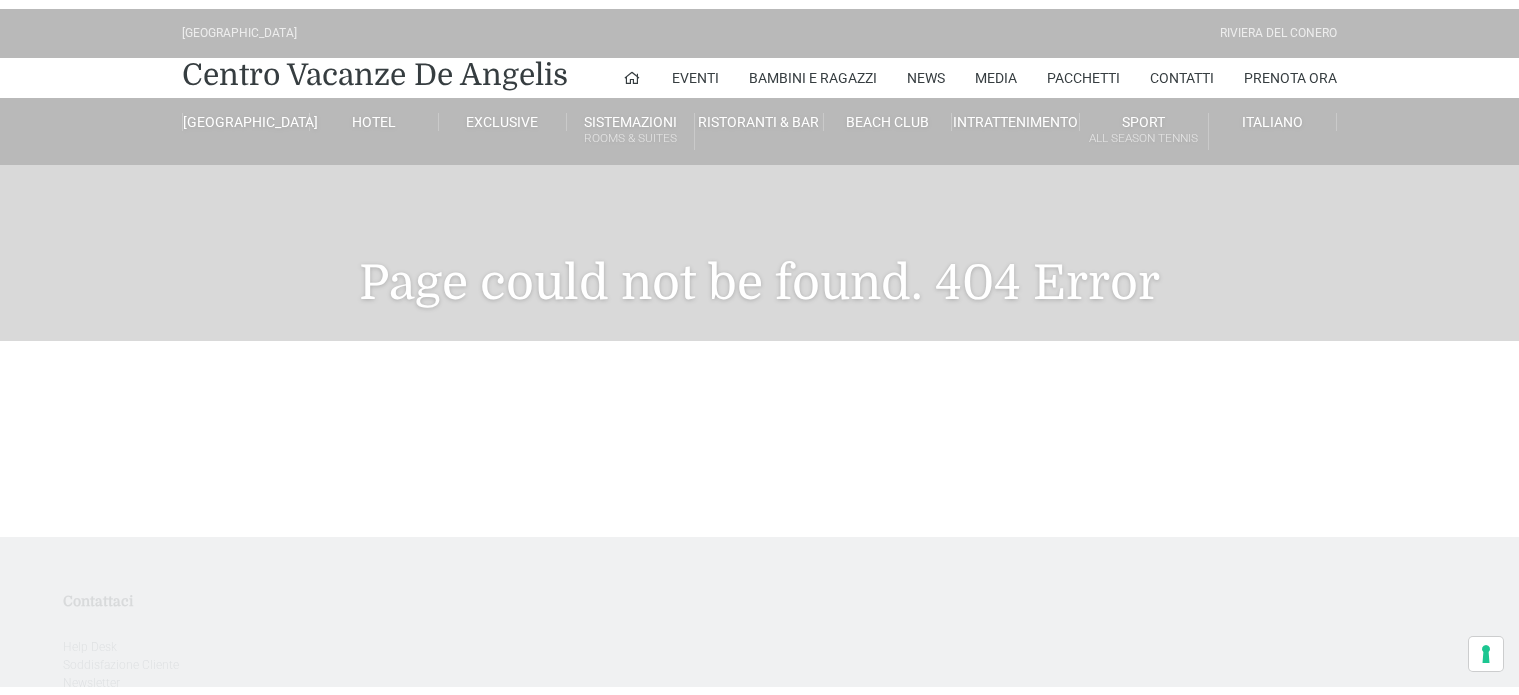 scroll, scrollTop: 0, scrollLeft: 0, axis: both 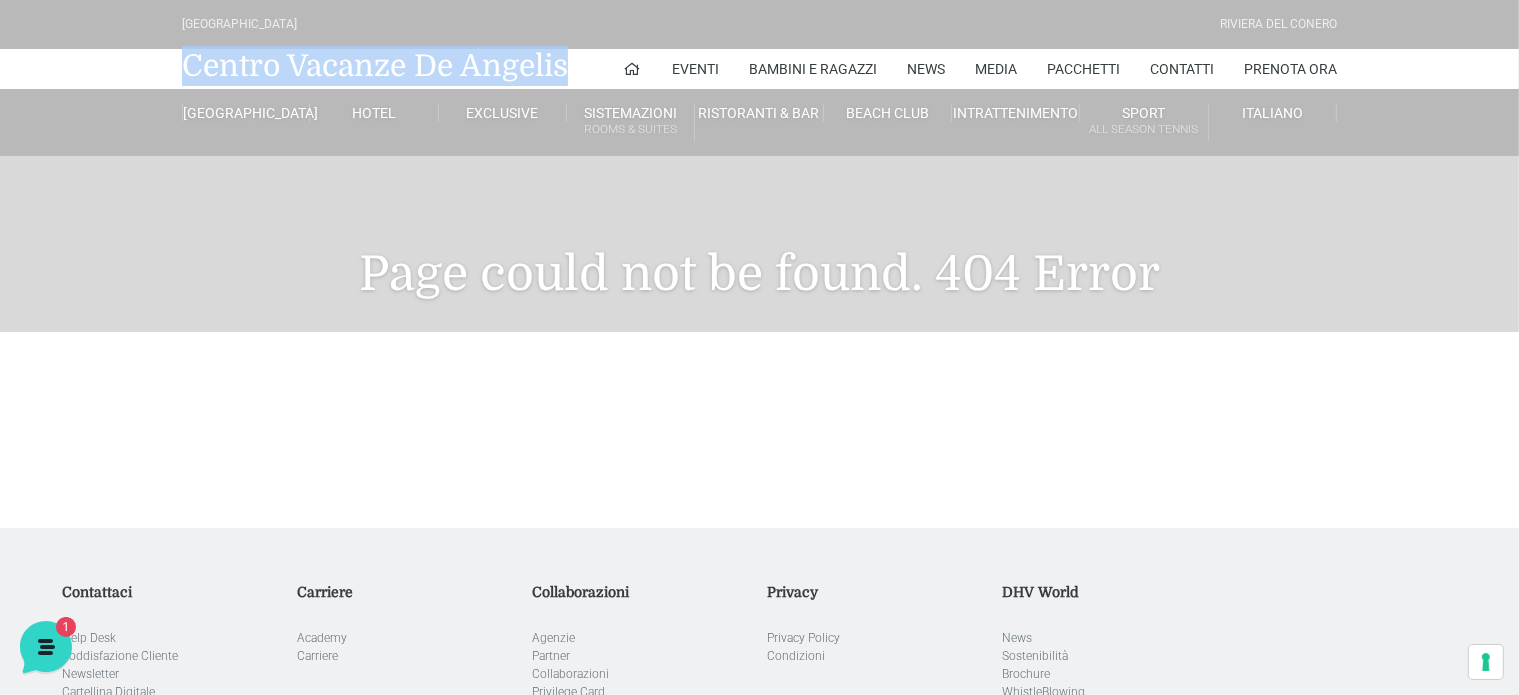 drag, startPoint x: 178, startPoint y: 63, endPoint x: 562, endPoint y: 79, distance: 384.3332 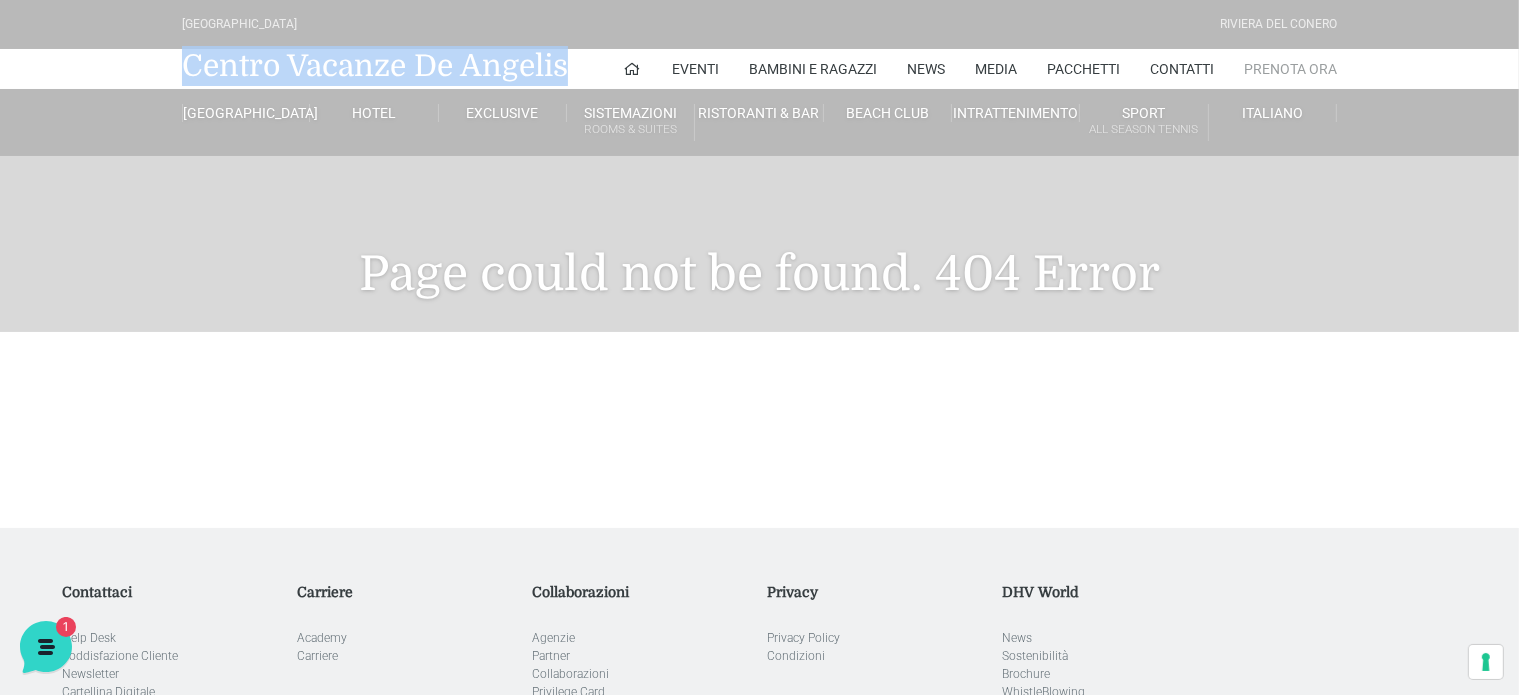 click on "Prenota Ora" at bounding box center [1290, 69] 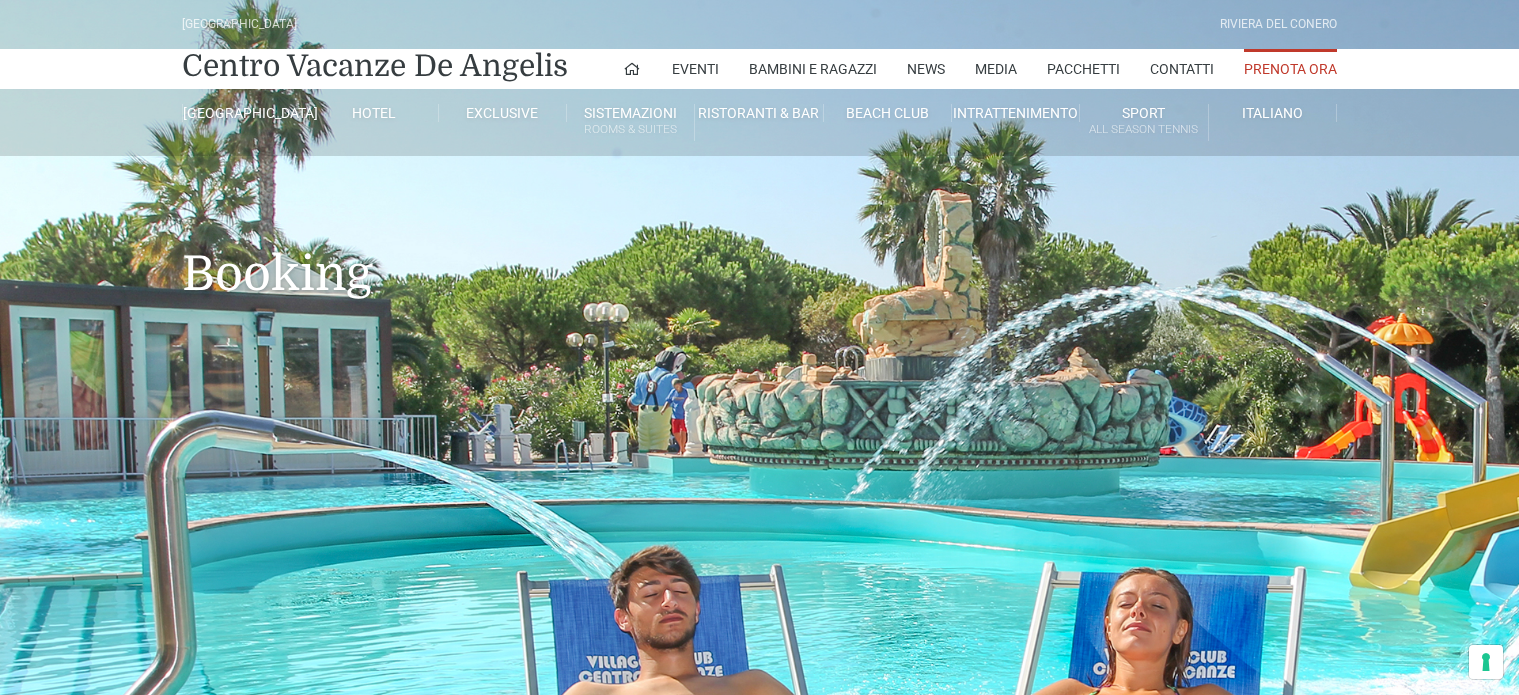 scroll, scrollTop: 0, scrollLeft: 0, axis: both 